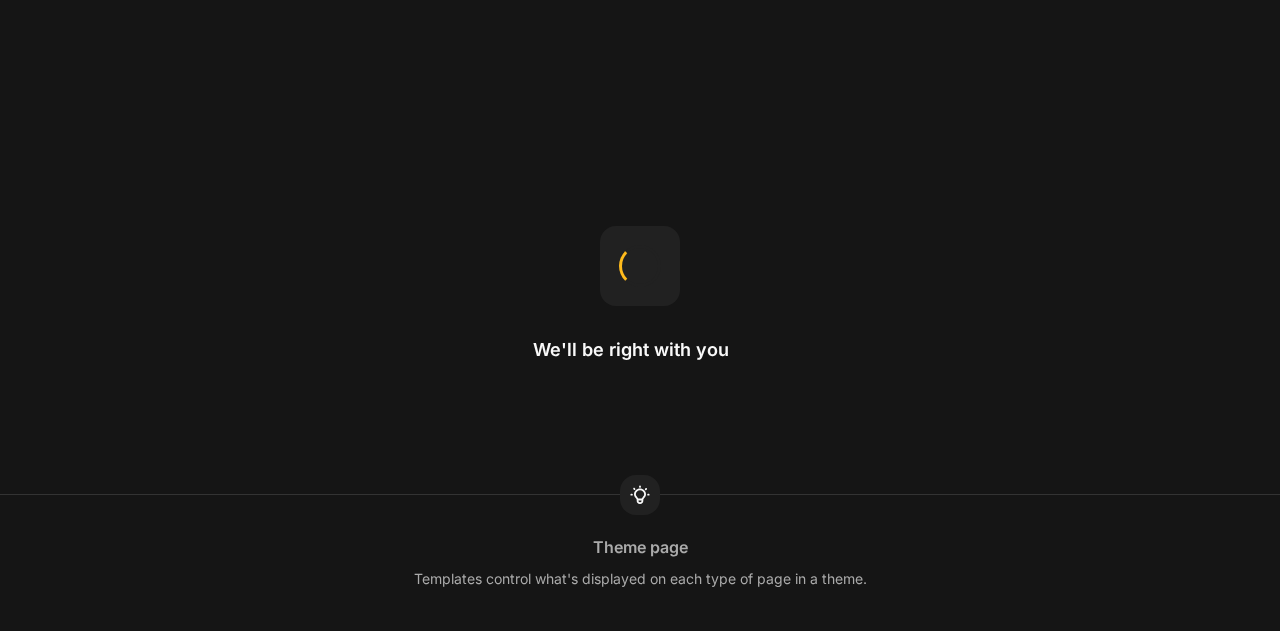scroll, scrollTop: 0, scrollLeft: 0, axis: both 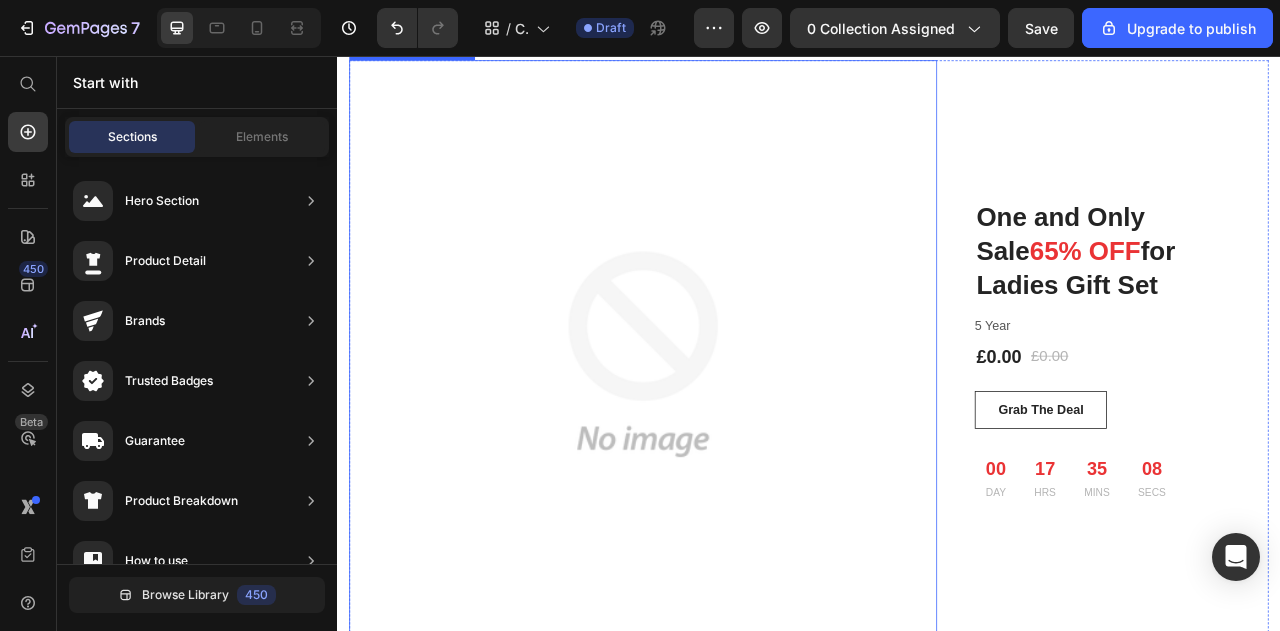 click at bounding box center (726, 435) 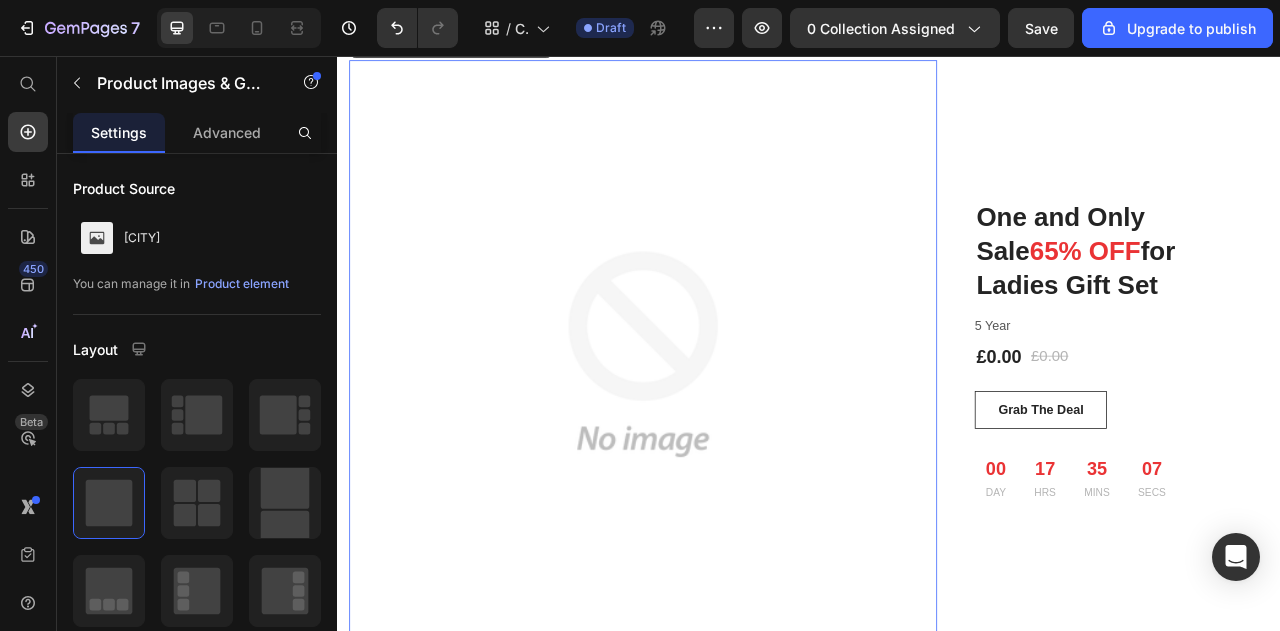 click 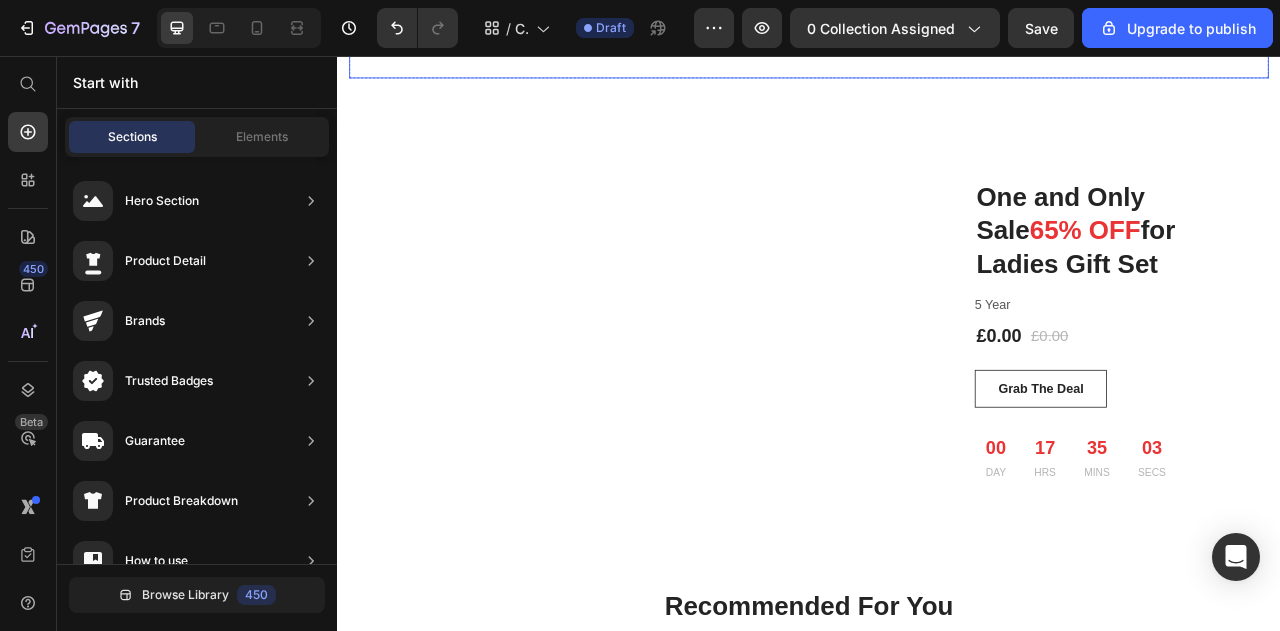 scroll, scrollTop: 780, scrollLeft: 0, axis: vertical 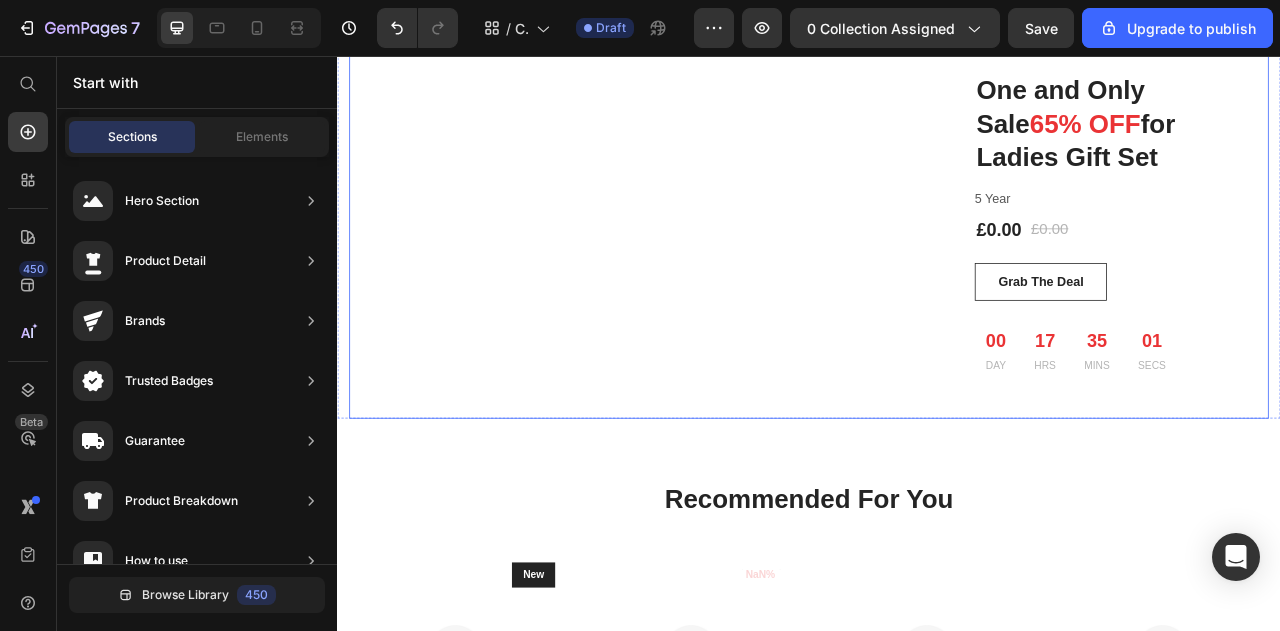 click on "One and Only Sale  65% OFF  for Ladies Gift Set Heading" at bounding box center [726, 272] 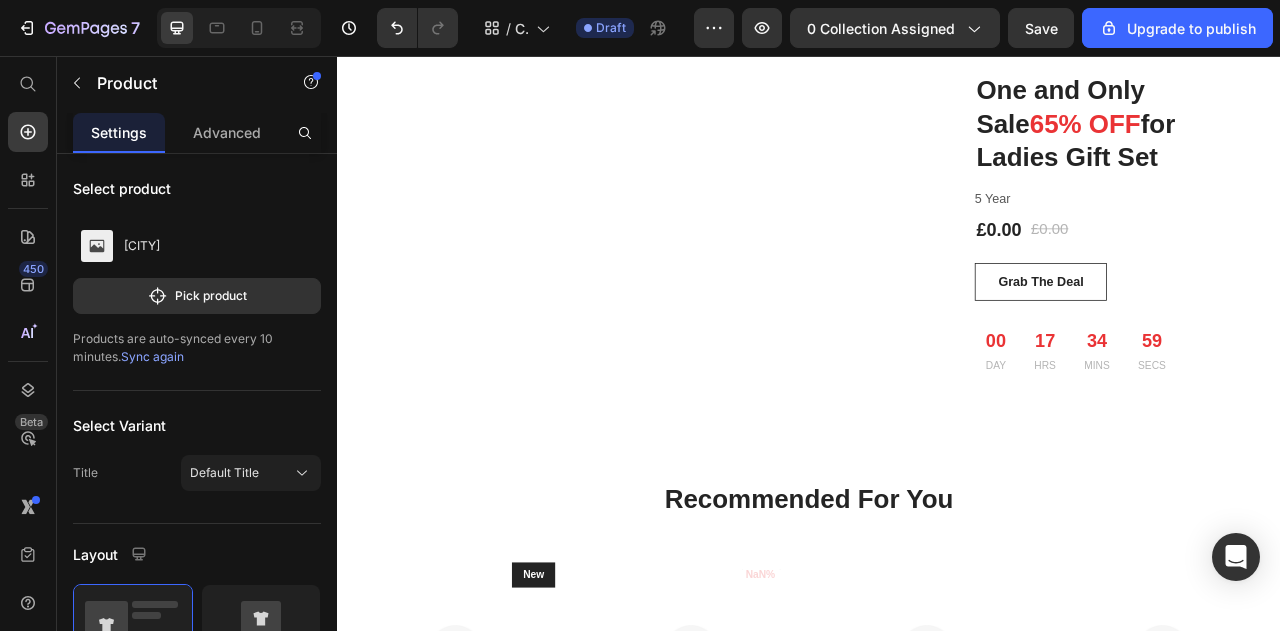 click on "One and Only Sale  65% OFF  for Ladies Gift Set Heading" at bounding box center (726, 272) 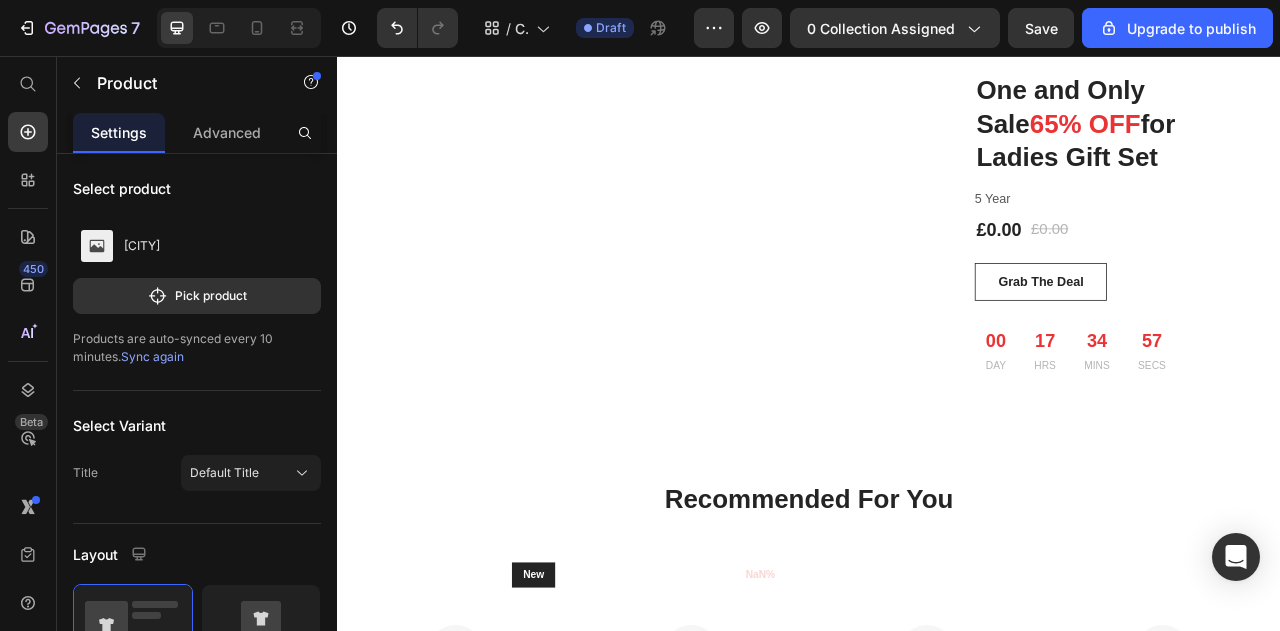 click on "One and Only Sale  65% OFF  for Ladies Gift Set Heading" at bounding box center [726, 272] 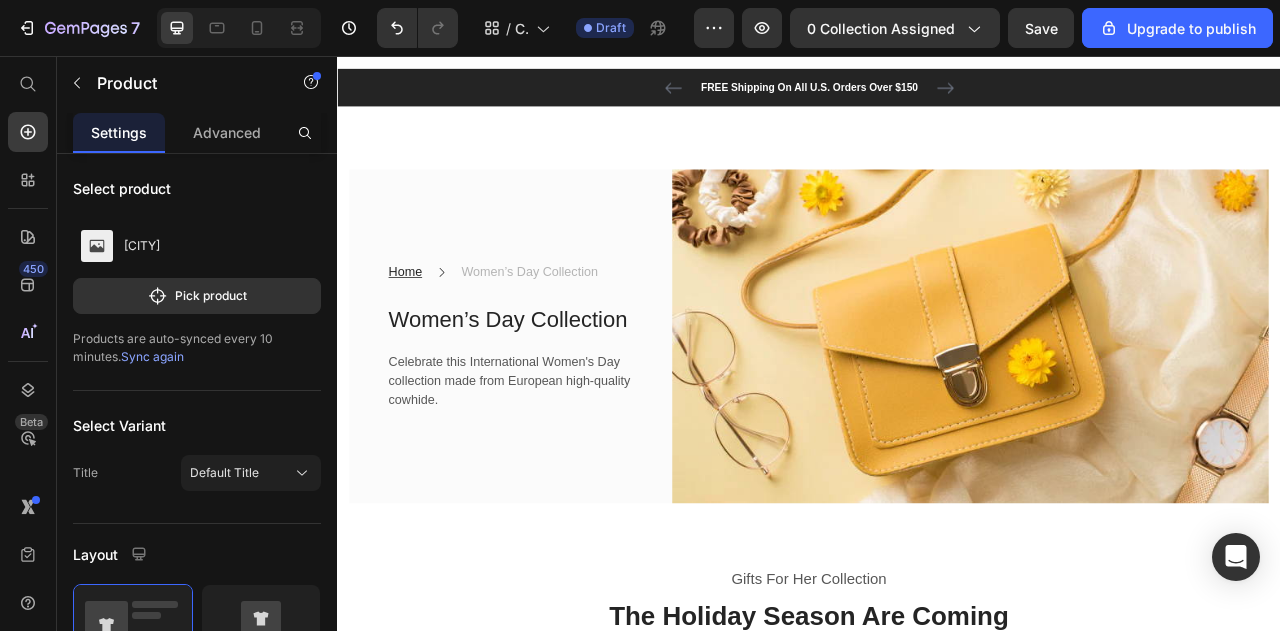 scroll, scrollTop: 0, scrollLeft: 0, axis: both 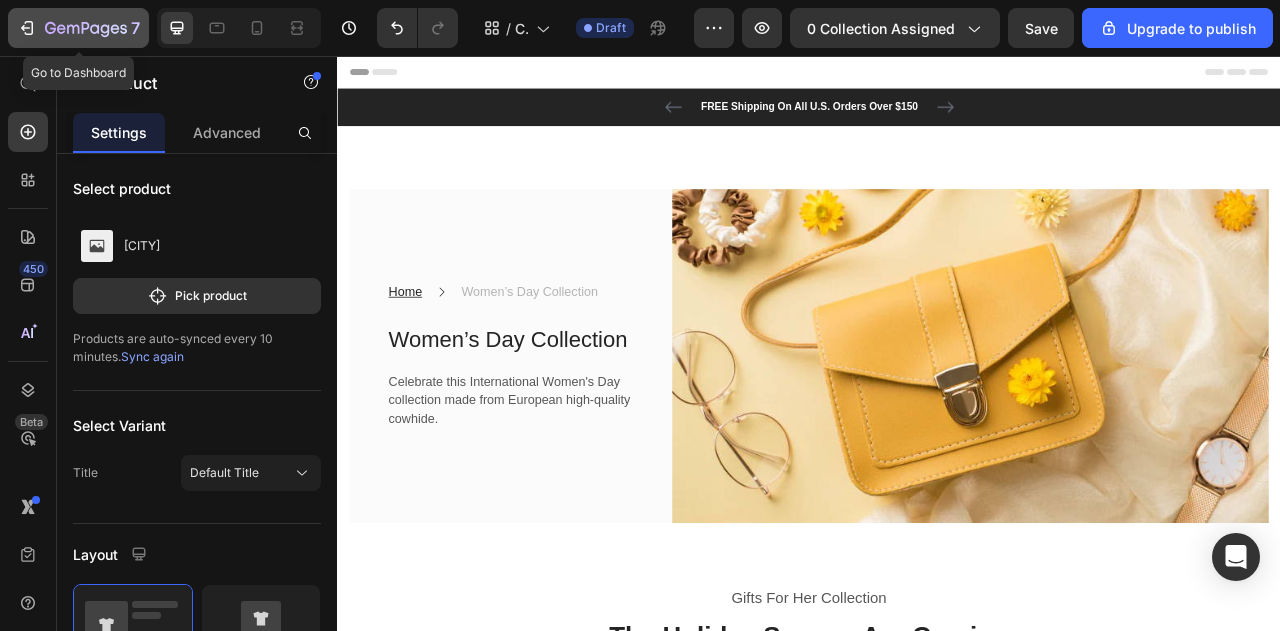 click 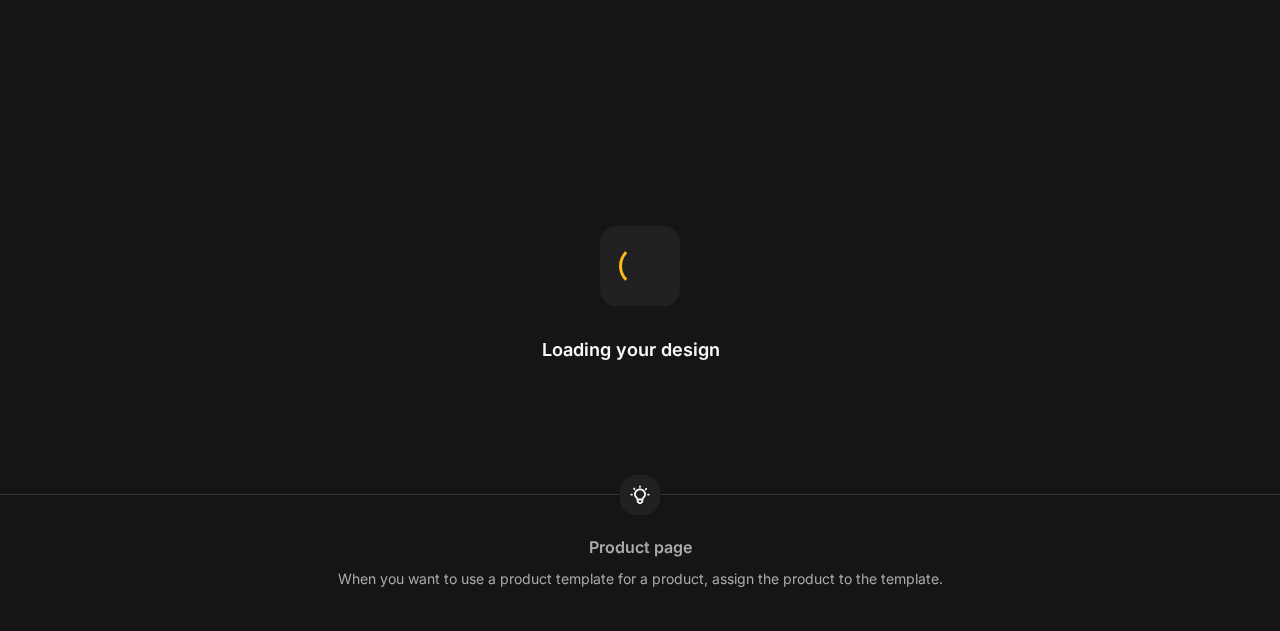 scroll, scrollTop: 0, scrollLeft: 0, axis: both 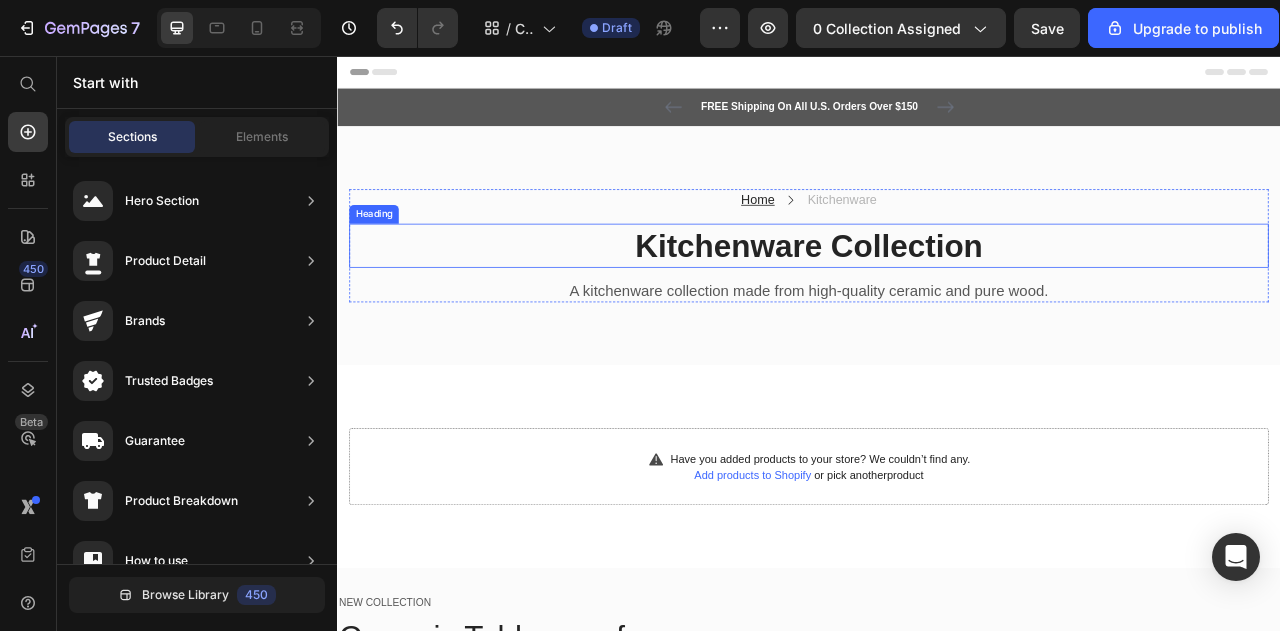 click on "Kitchenware Collection" at bounding box center [937, 297] 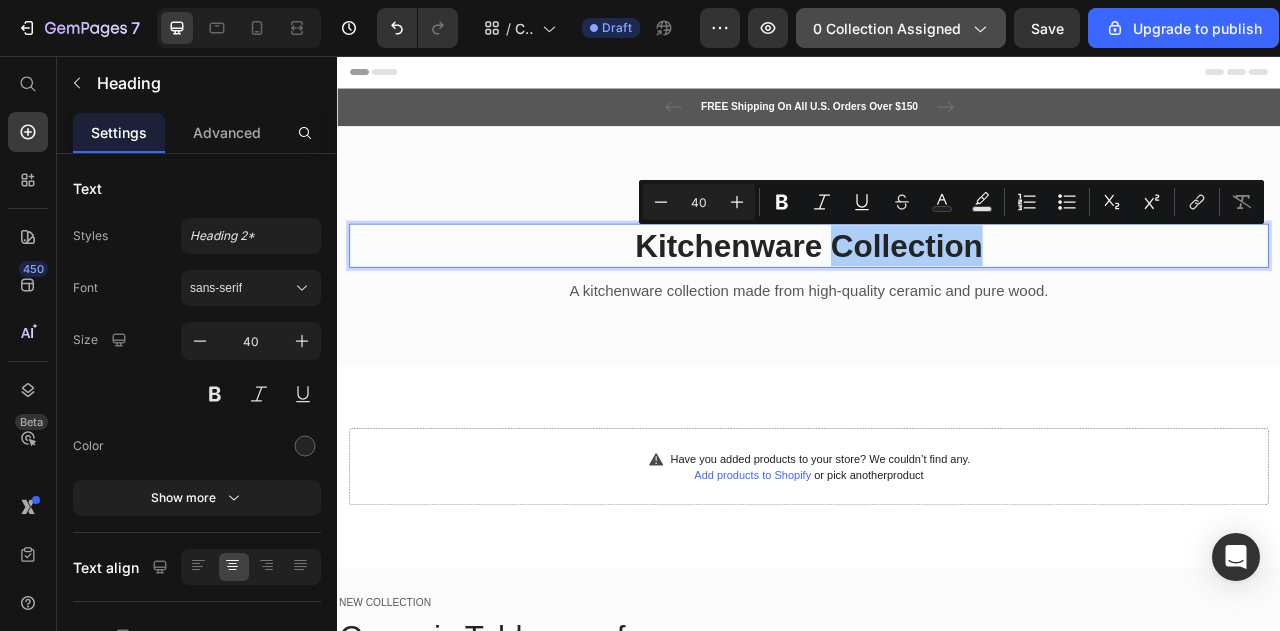 click on "0 collection assigned" at bounding box center [901, 28] 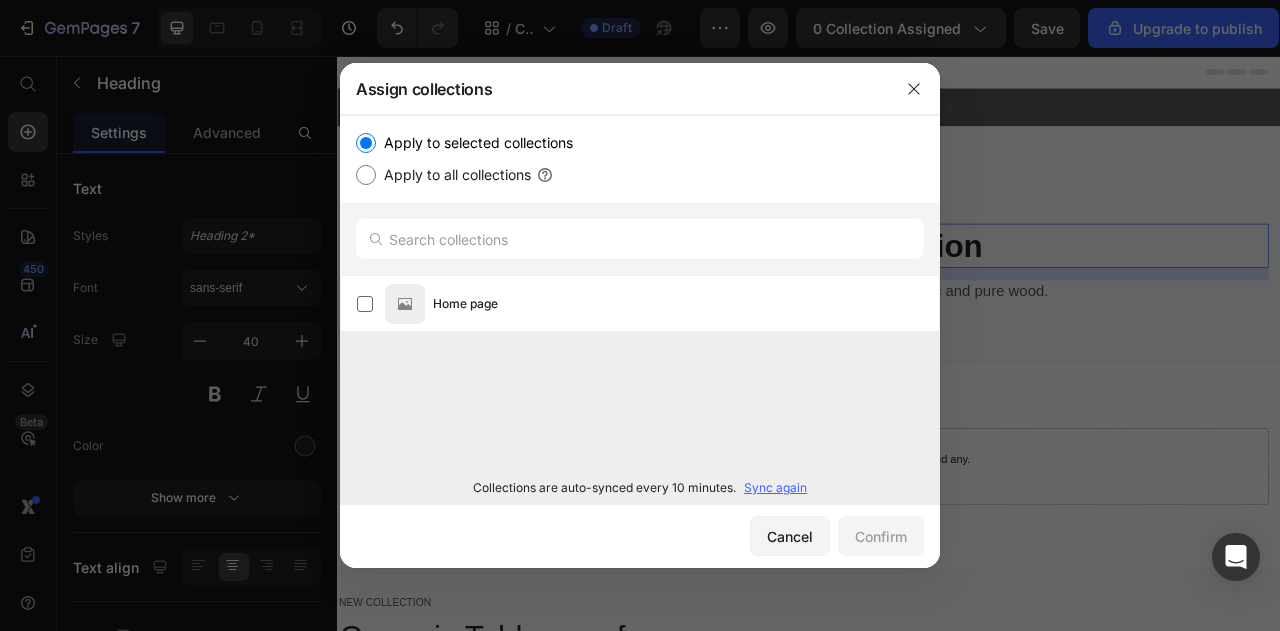 click on "Apply to selected collections" at bounding box center (474, 143) 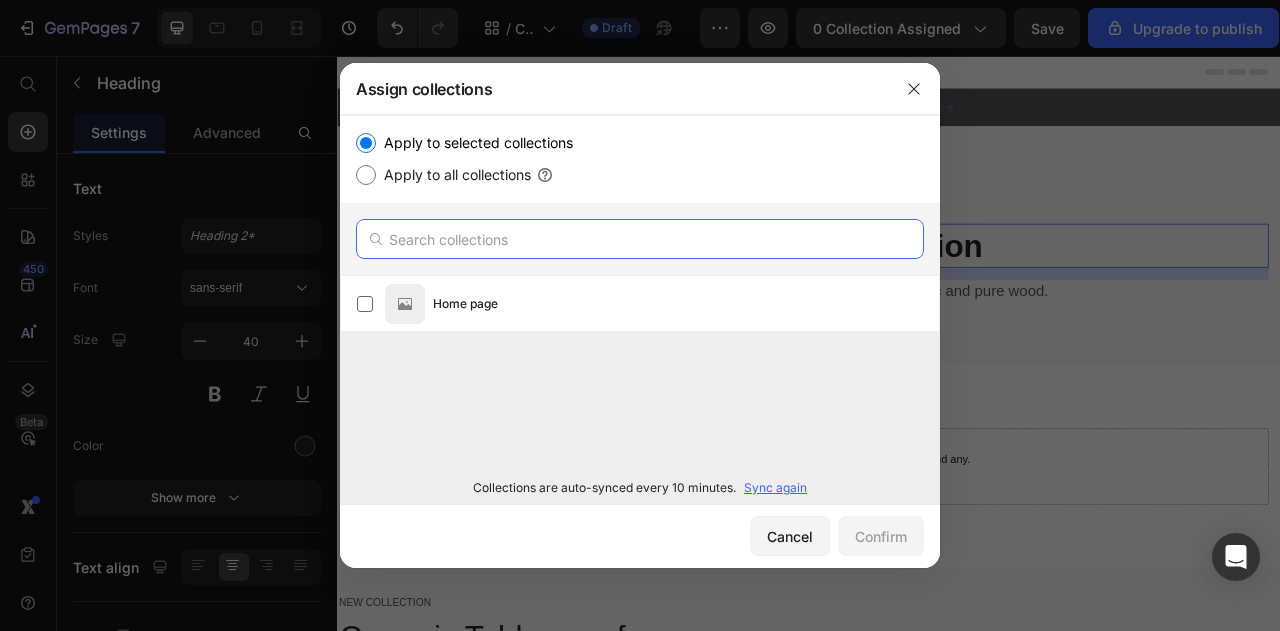 click at bounding box center (640, 239) 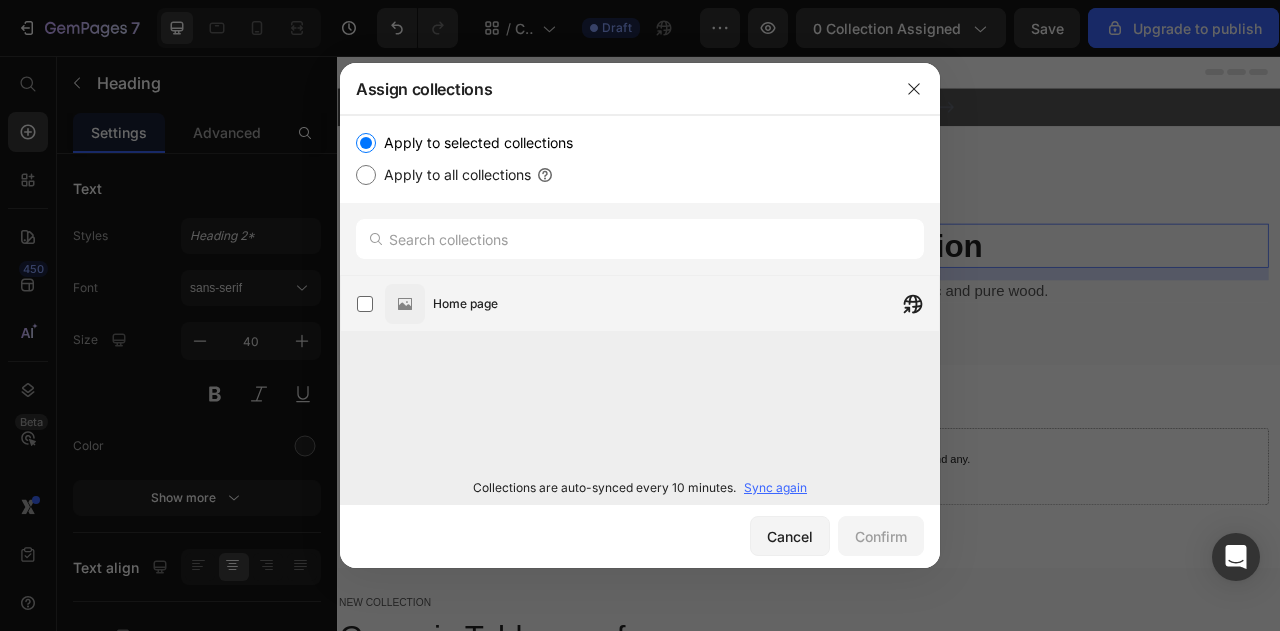 click on "Home page" at bounding box center [686, 304] 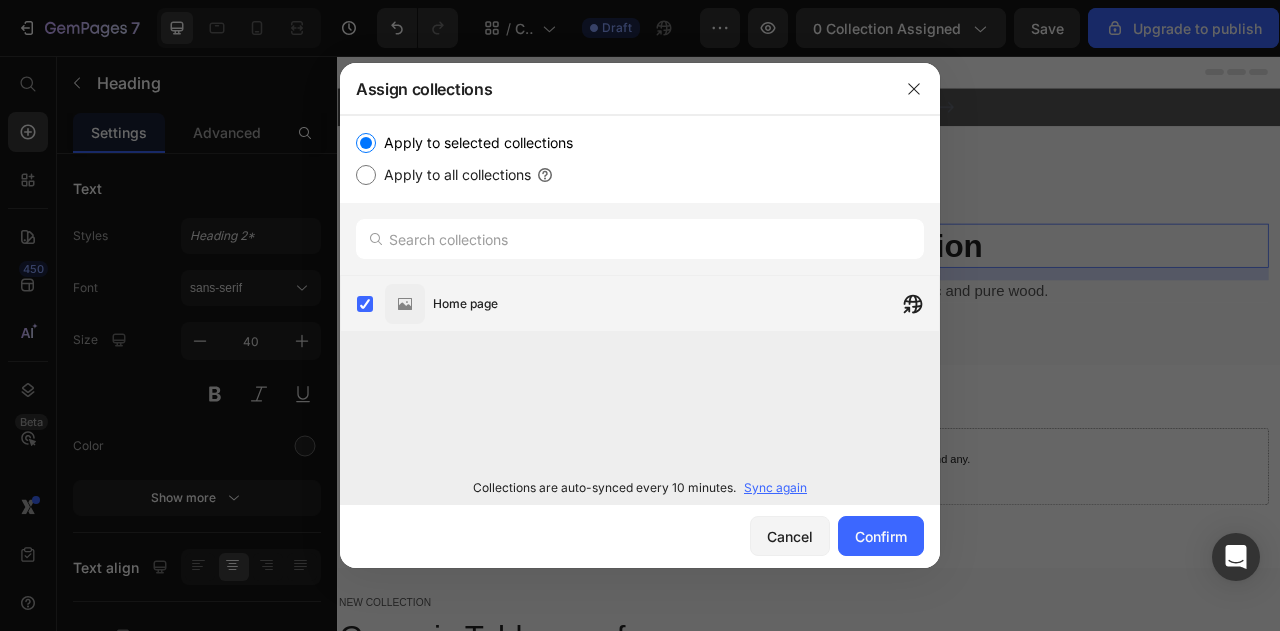 click at bounding box center (405, 304) 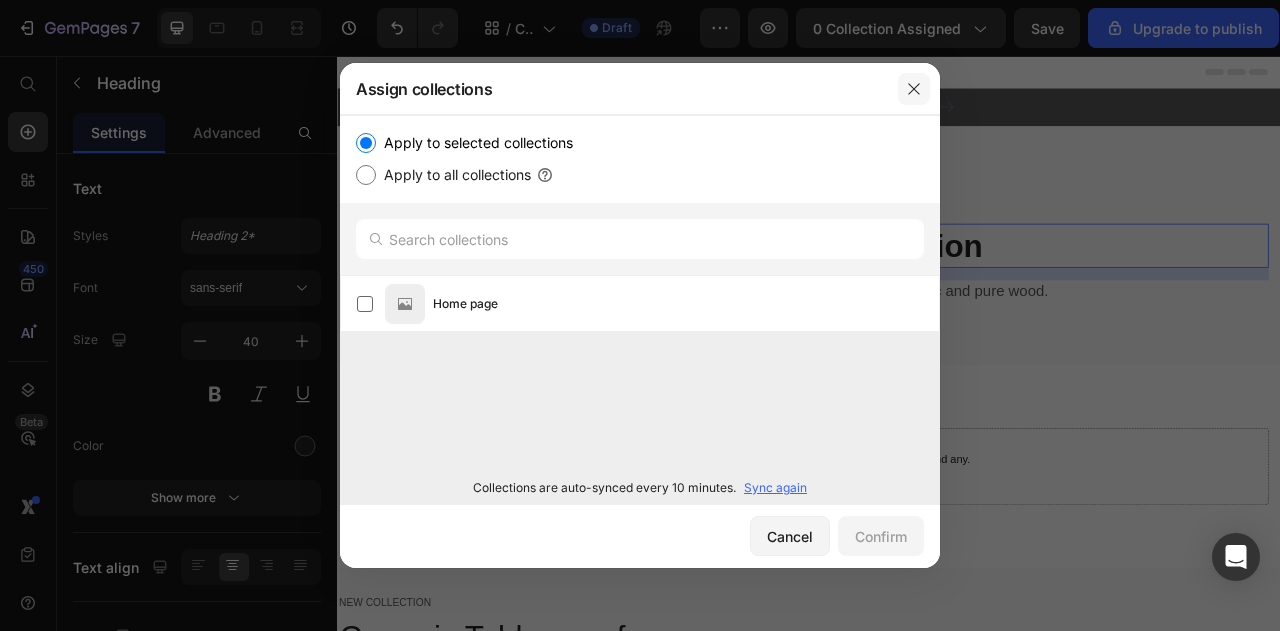 click 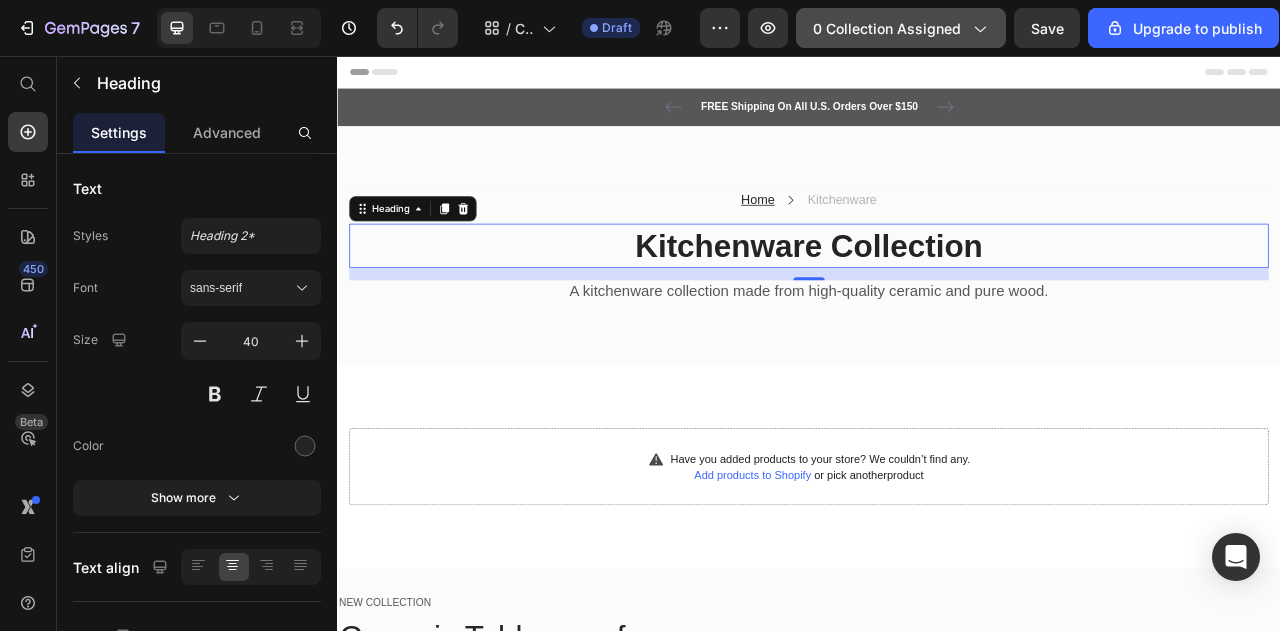 click on "0 collection assigned" 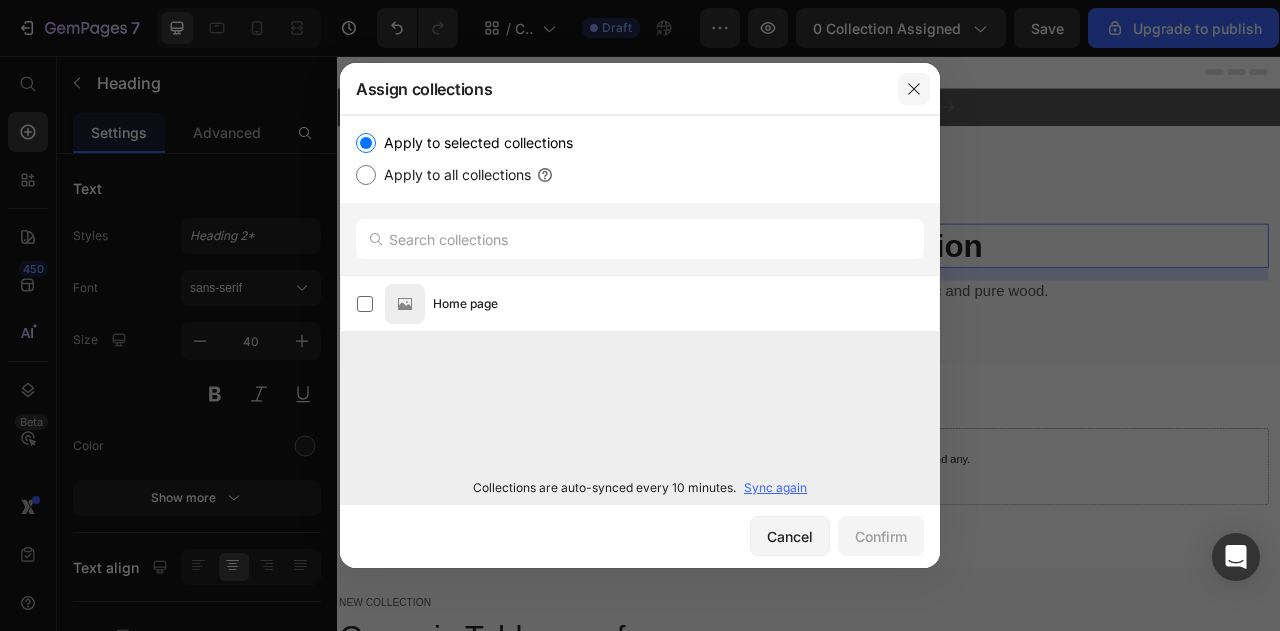 click at bounding box center (914, 89) 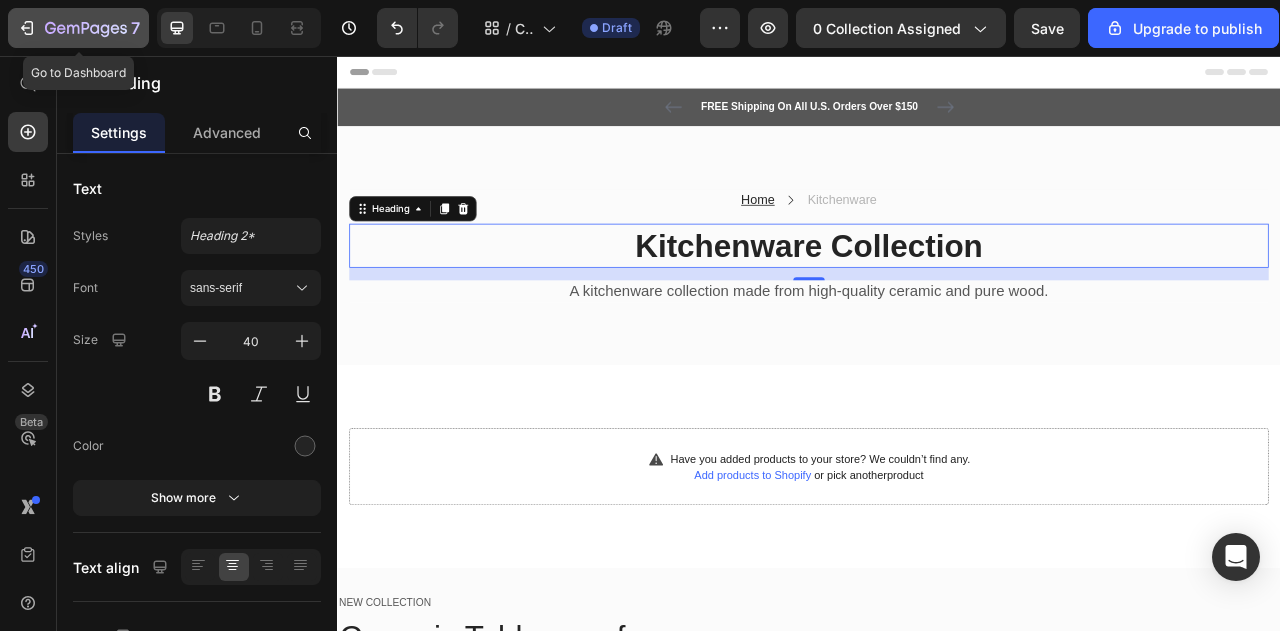 click on "7" 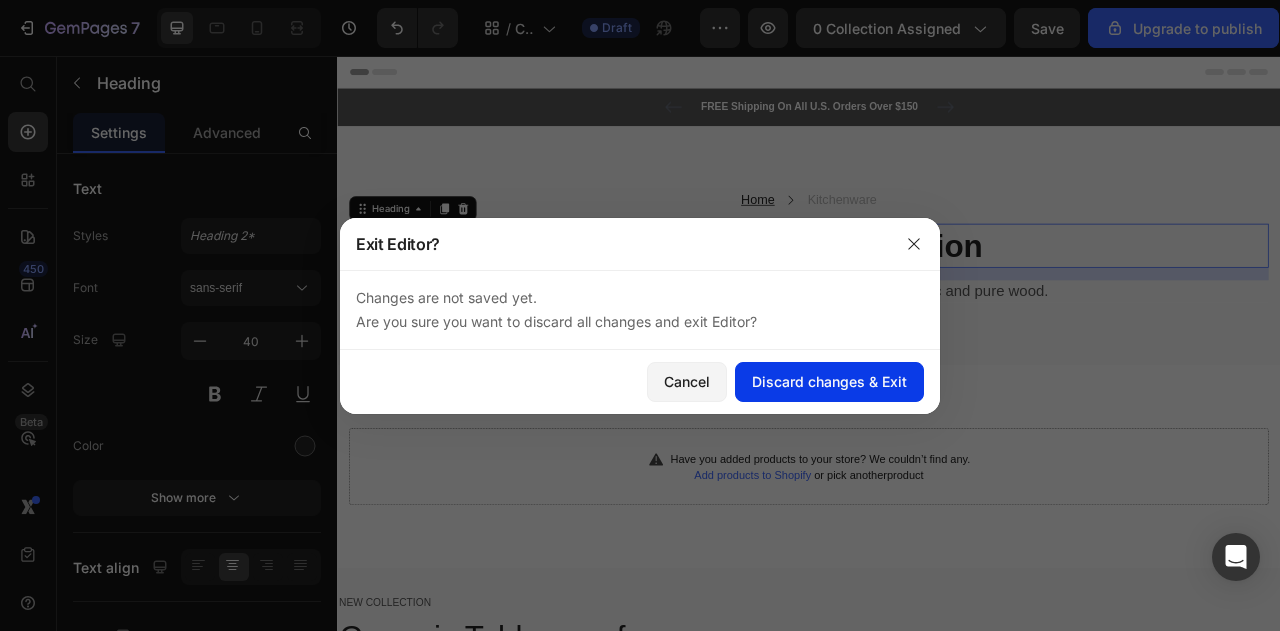 click on "Discard changes & Exit" at bounding box center [829, 381] 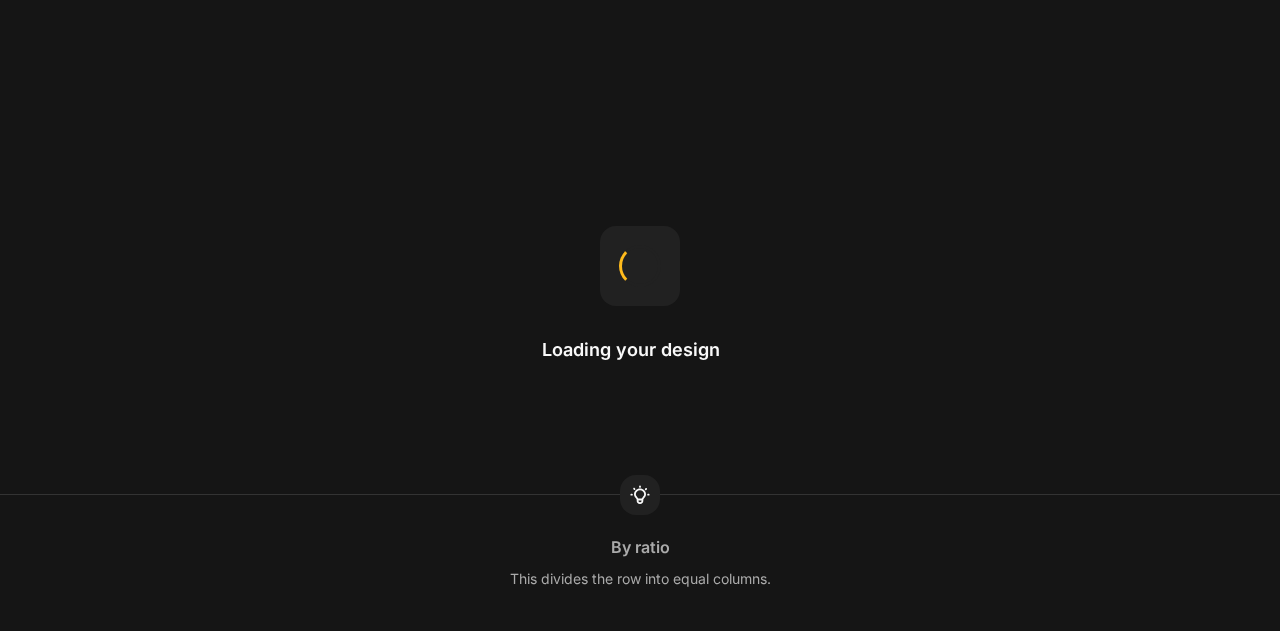 scroll, scrollTop: 0, scrollLeft: 0, axis: both 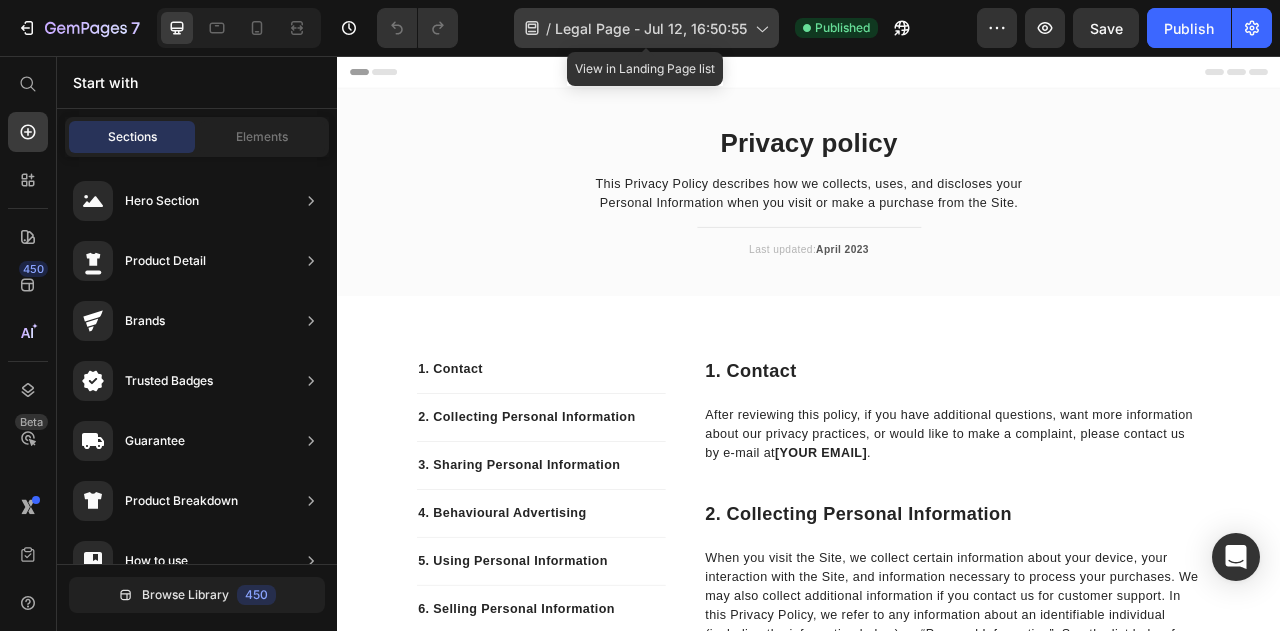 click 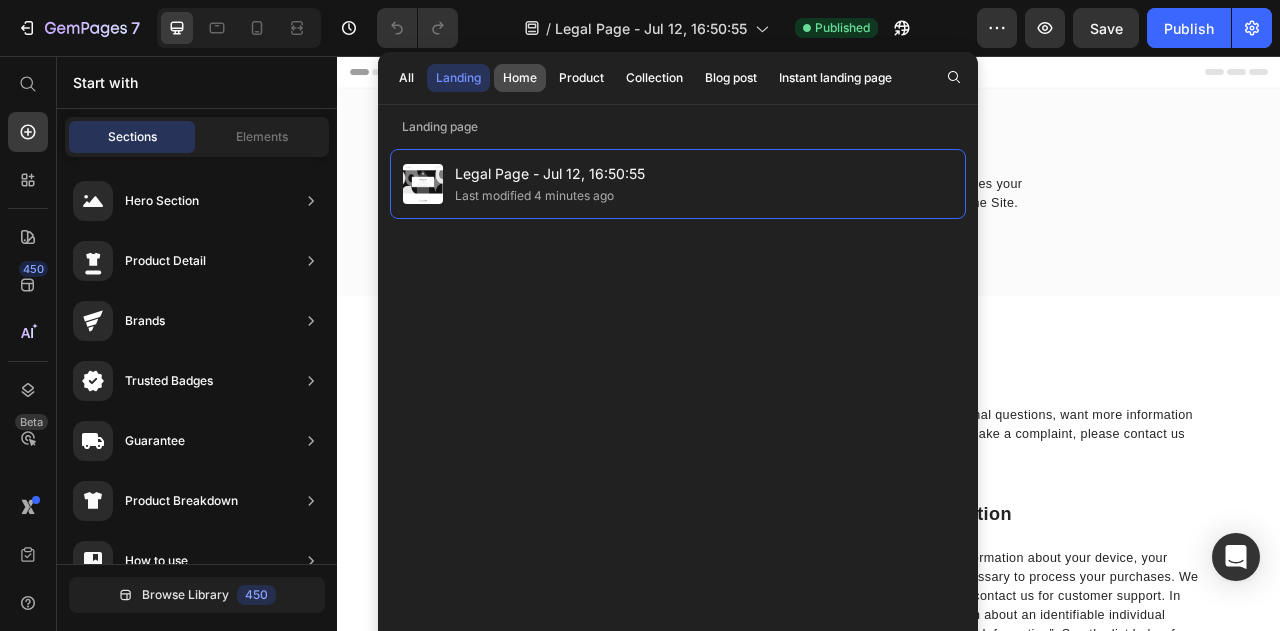 click on "Home" at bounding box center (520, 78) 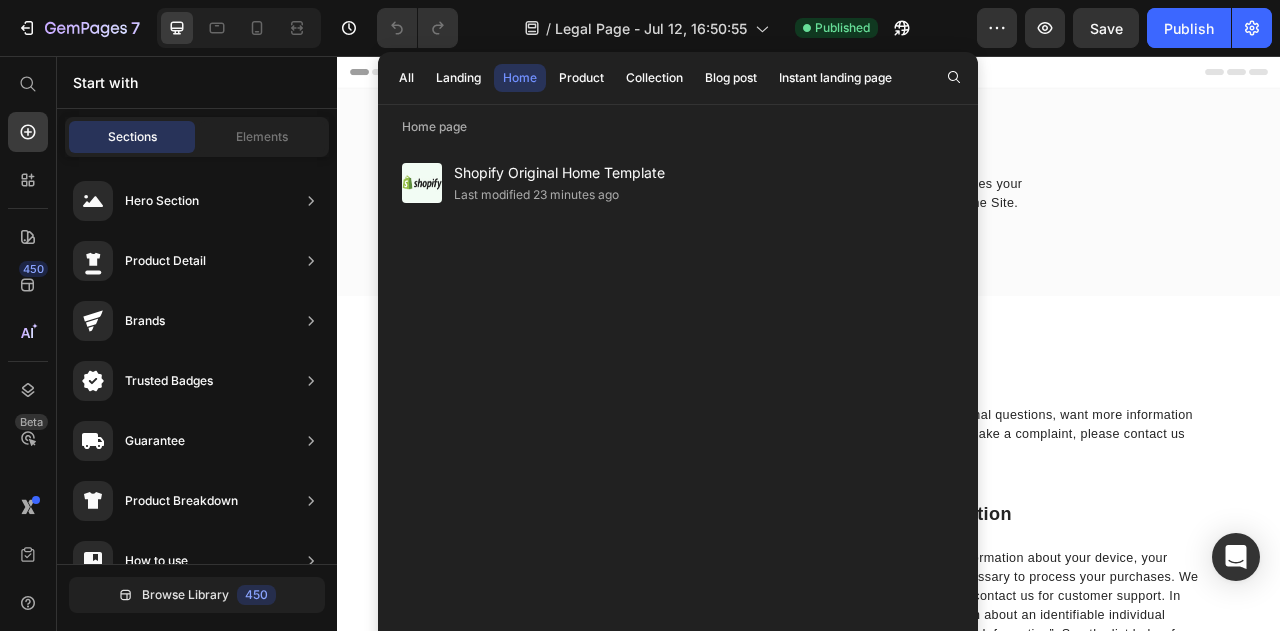 click on "Home page" at bounding box center (678, 127) 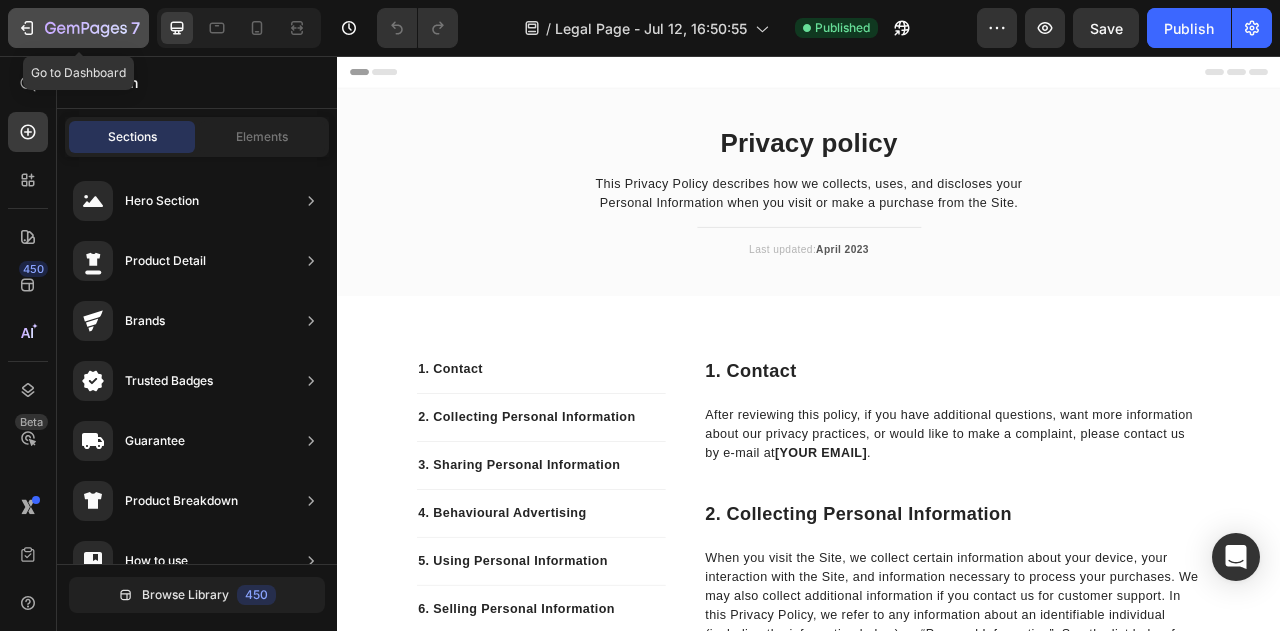 click on "7" 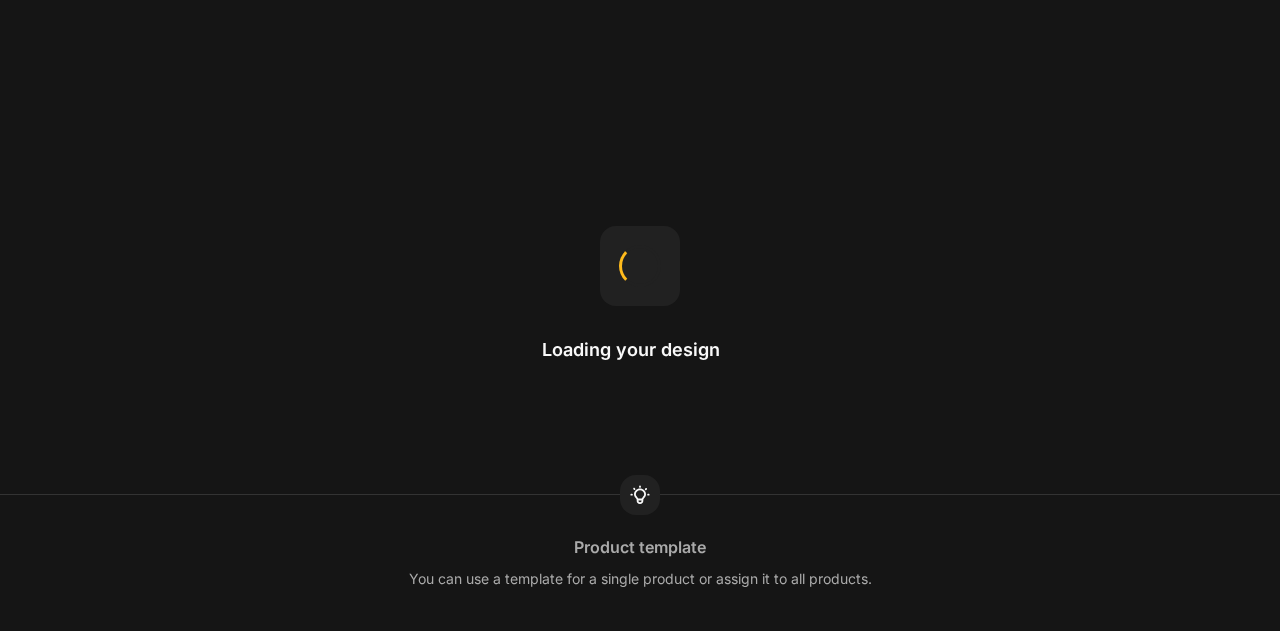 scroll, scrollTop: 0, scrollLeft: 0, axis: both 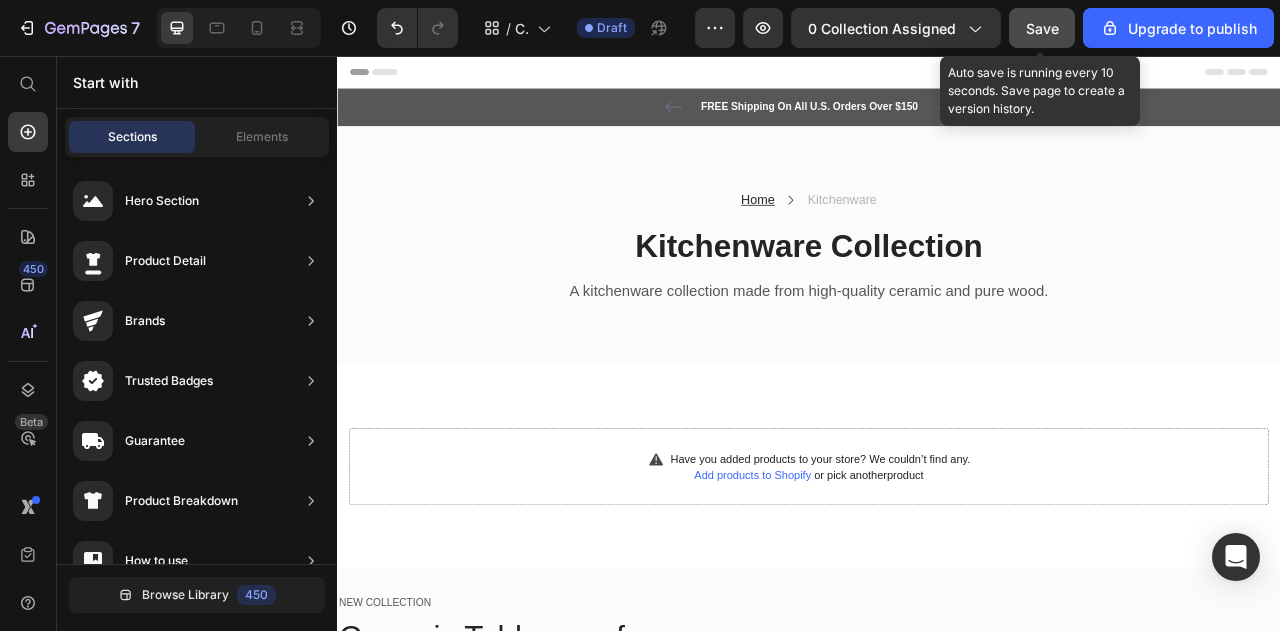 click on "Save" 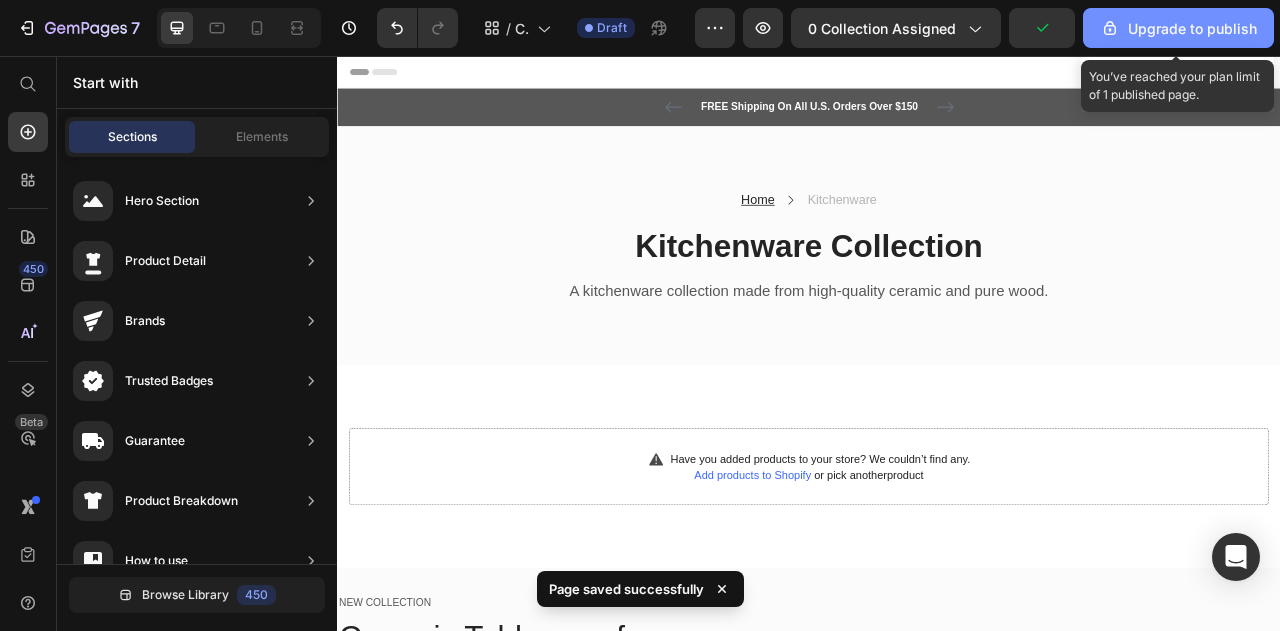 click on "Upgrade to publish" at bounding box center [1178, 28] 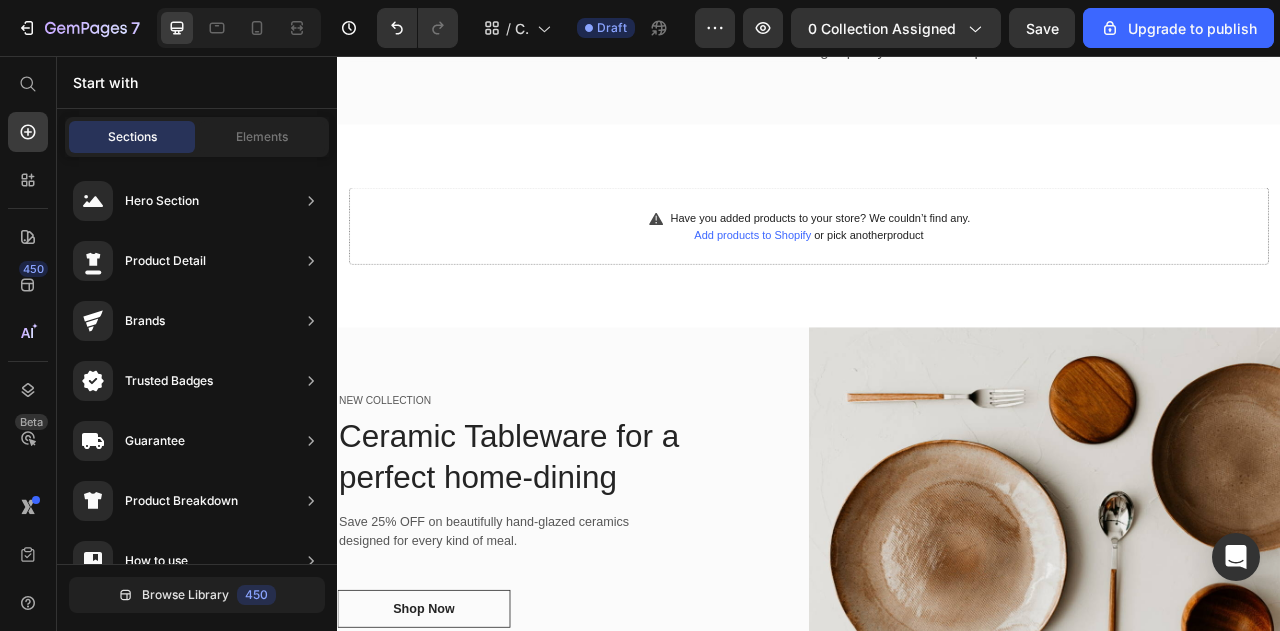 scroll, scrollTop: 0, scrollLeft: 0, axis: both 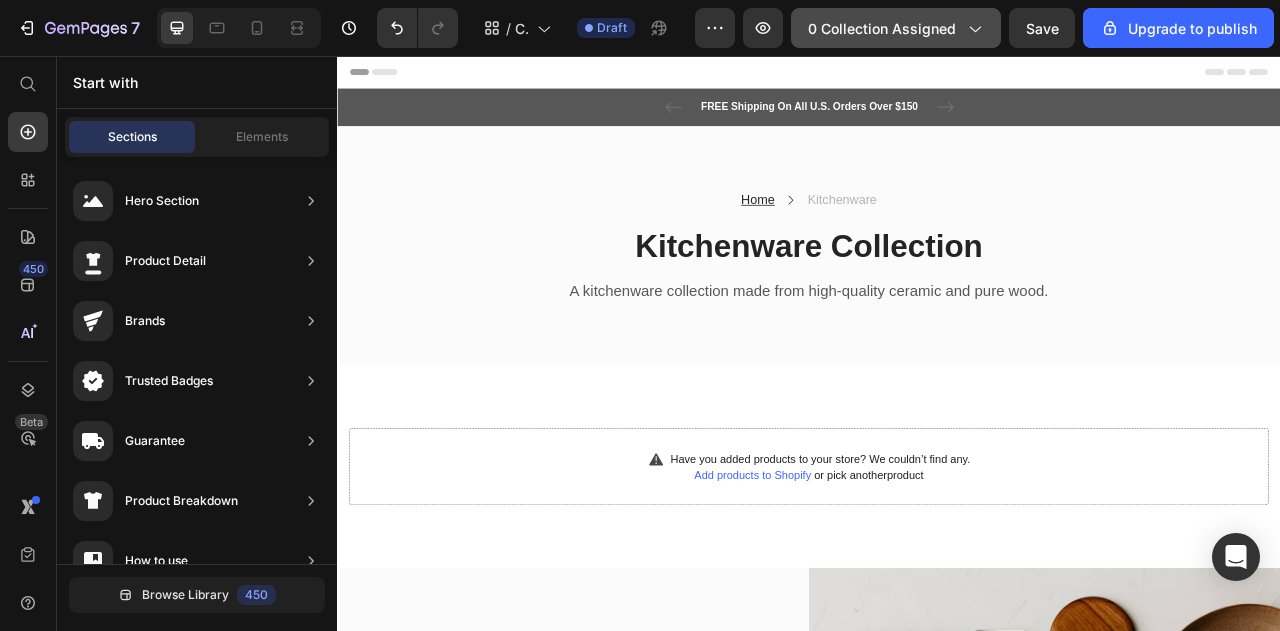click on "0 collection assigned" 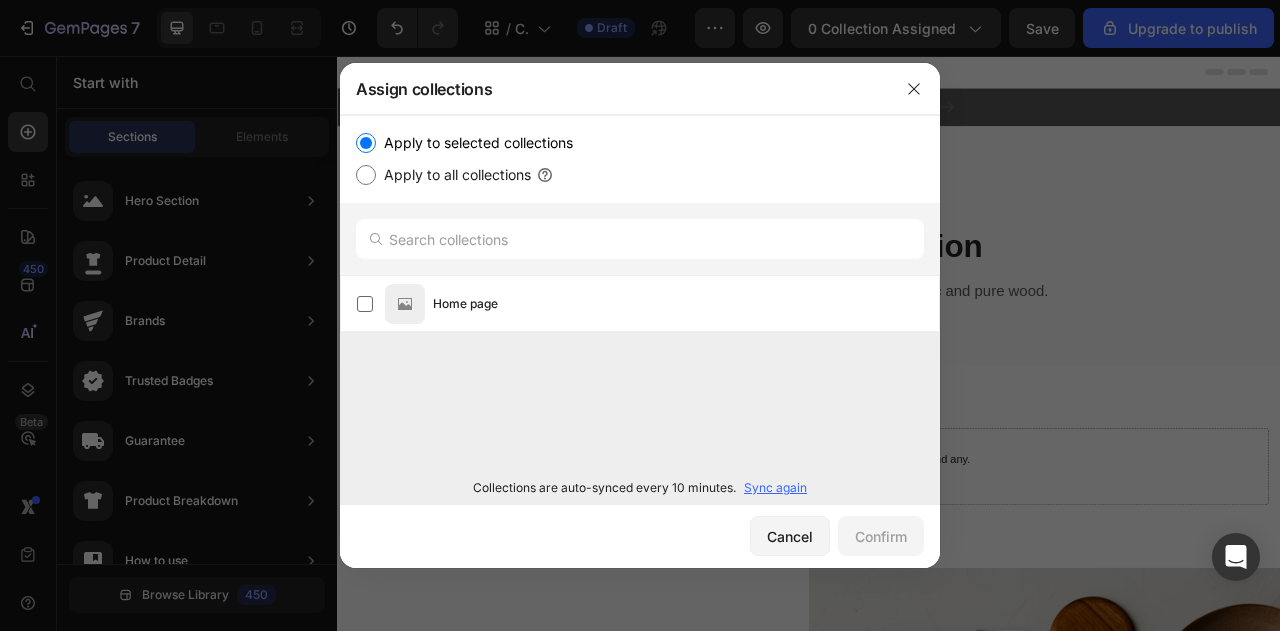 click on "Sync again" at bounding box center [775, 488] 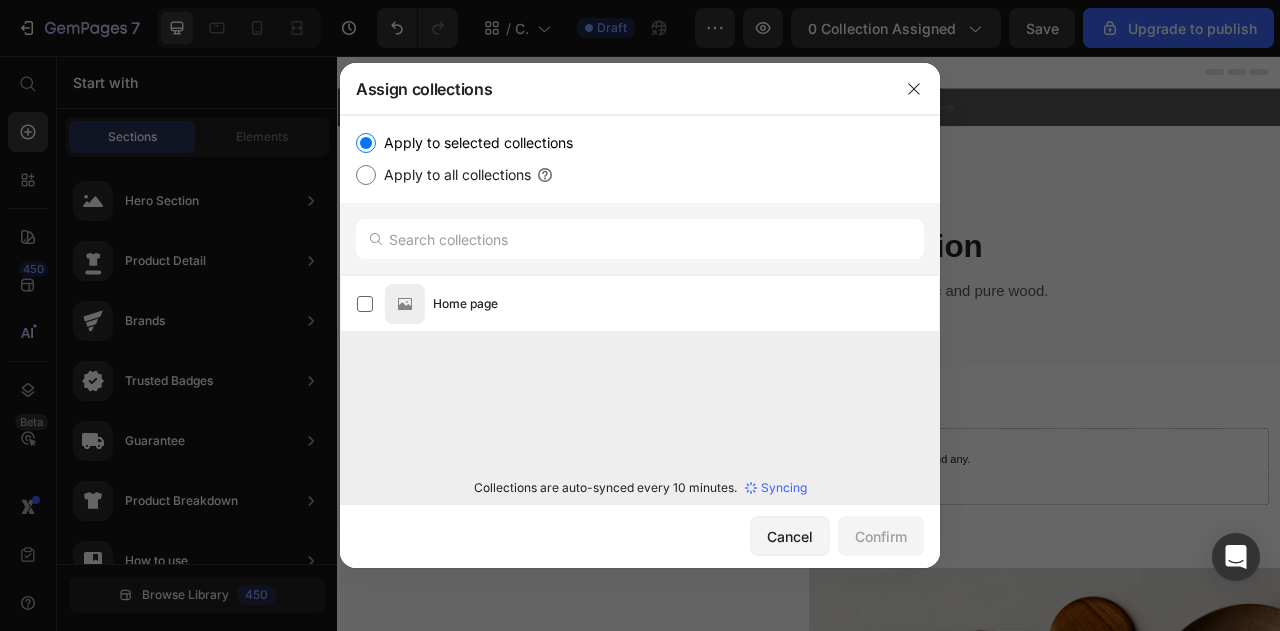click at bounding box center [640, 315] 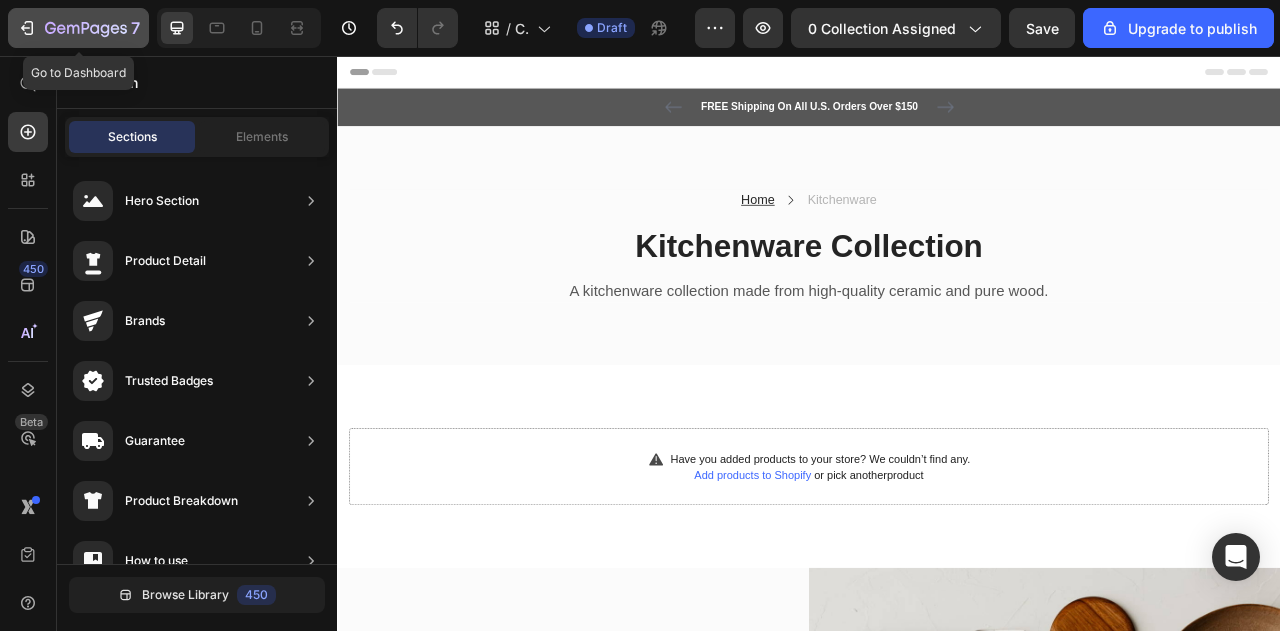 click on "7" at bounding box center (78, 28) 